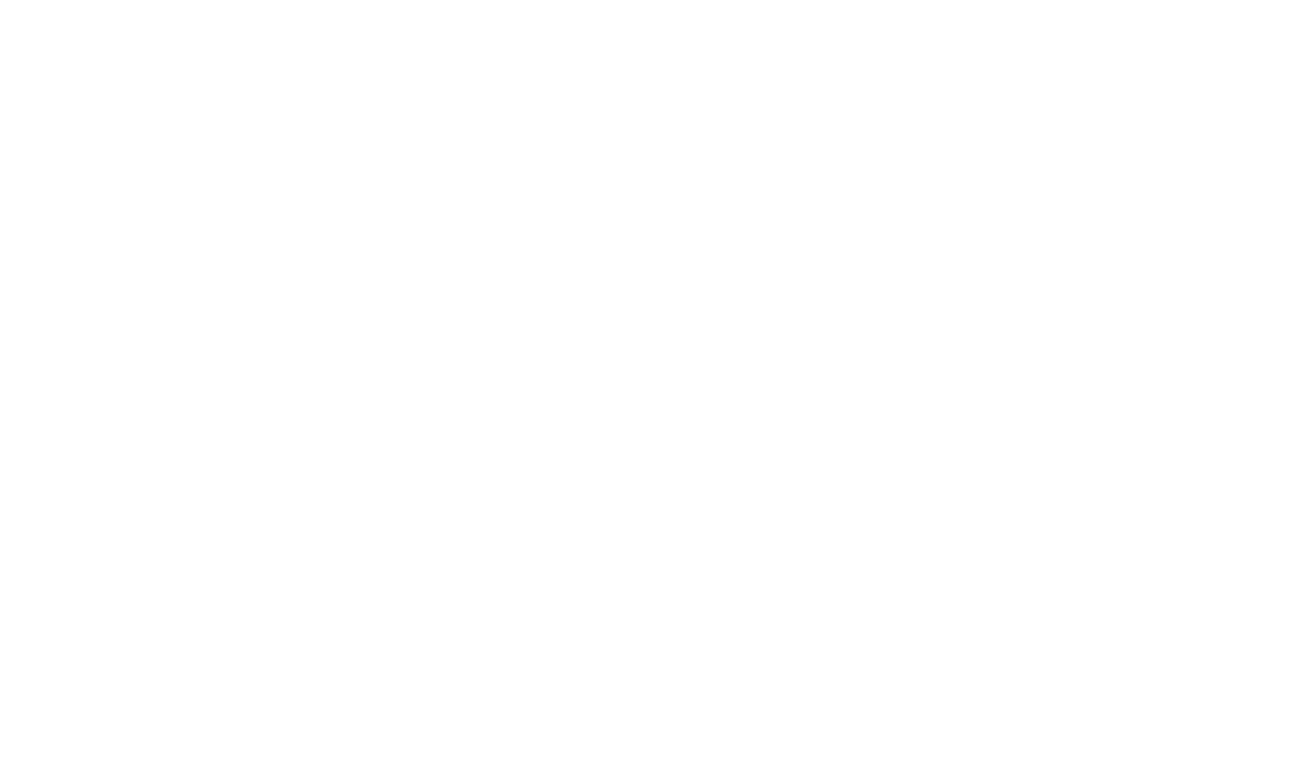 scroll, scrollTop: 0, scrollLeft: 0, axis: both 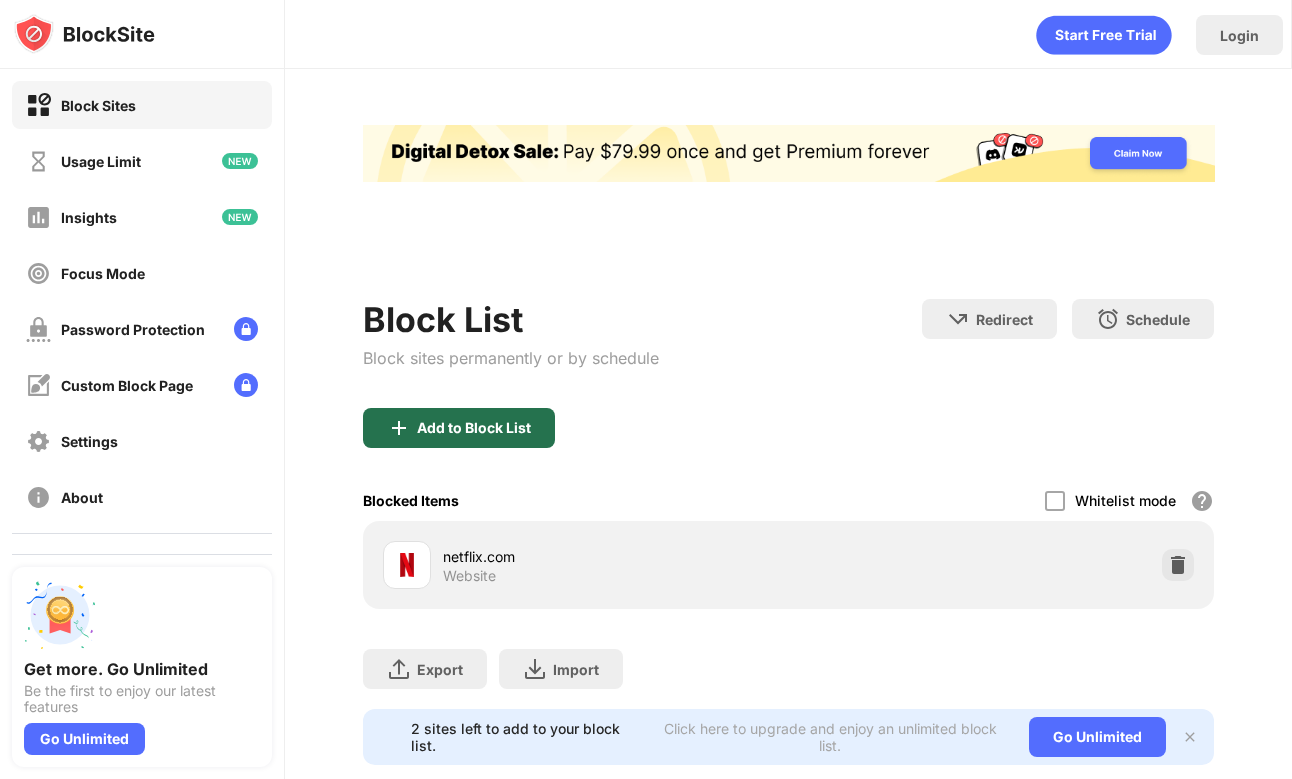 click on "Add to Block List" at bounding box center (459, 428) 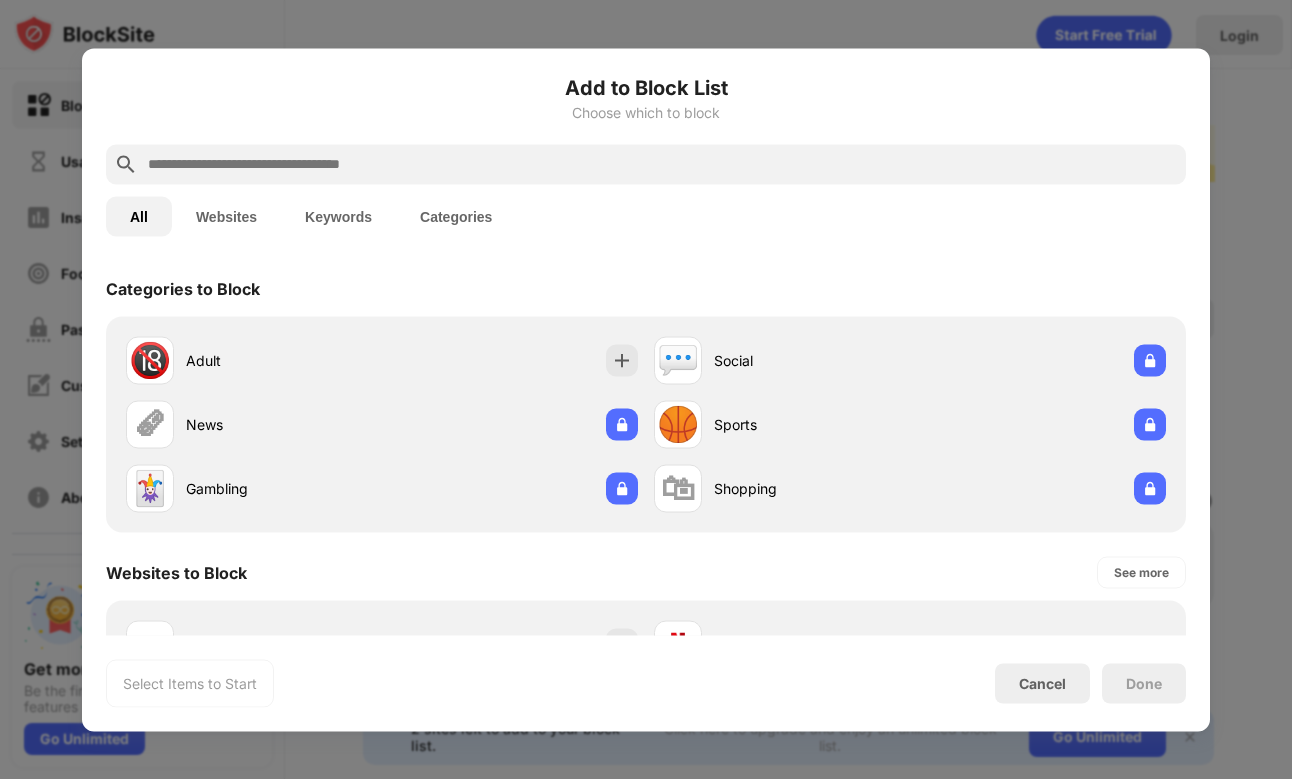 click at bounding box center (646, 164) 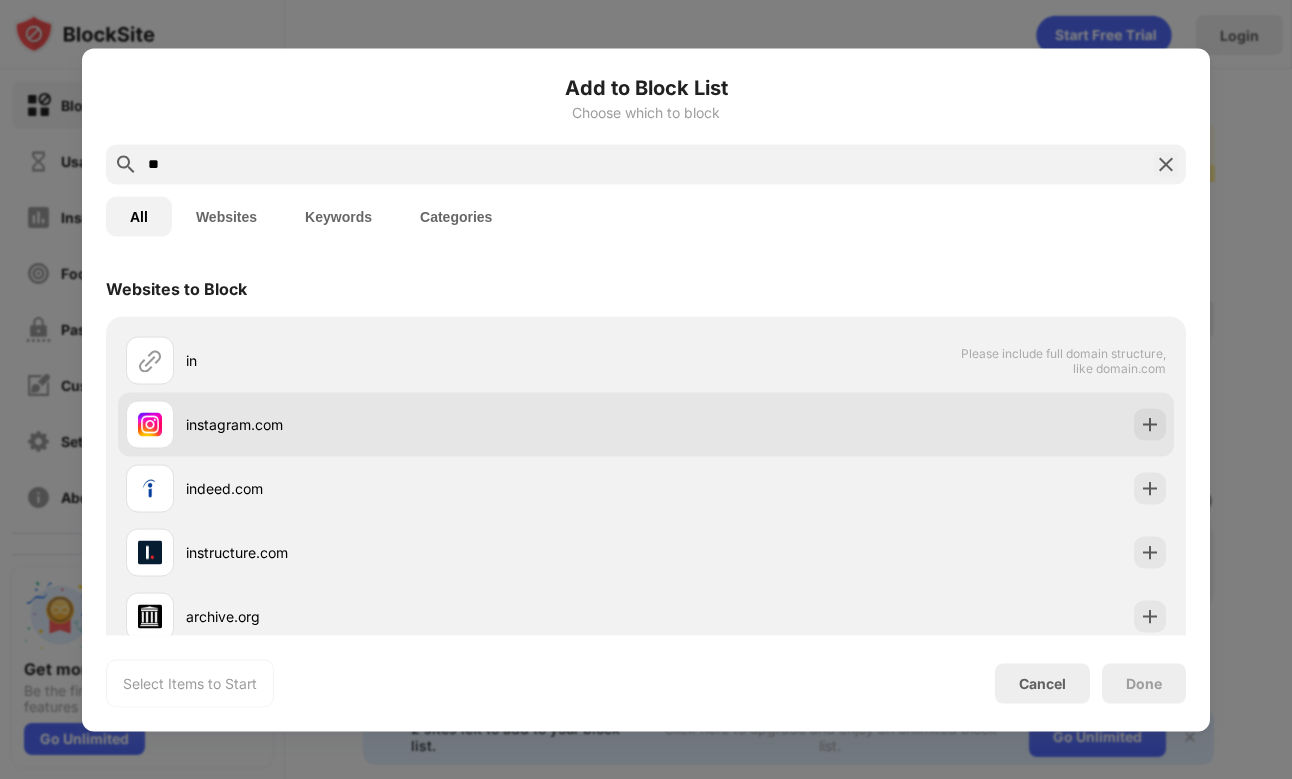 type on "**" 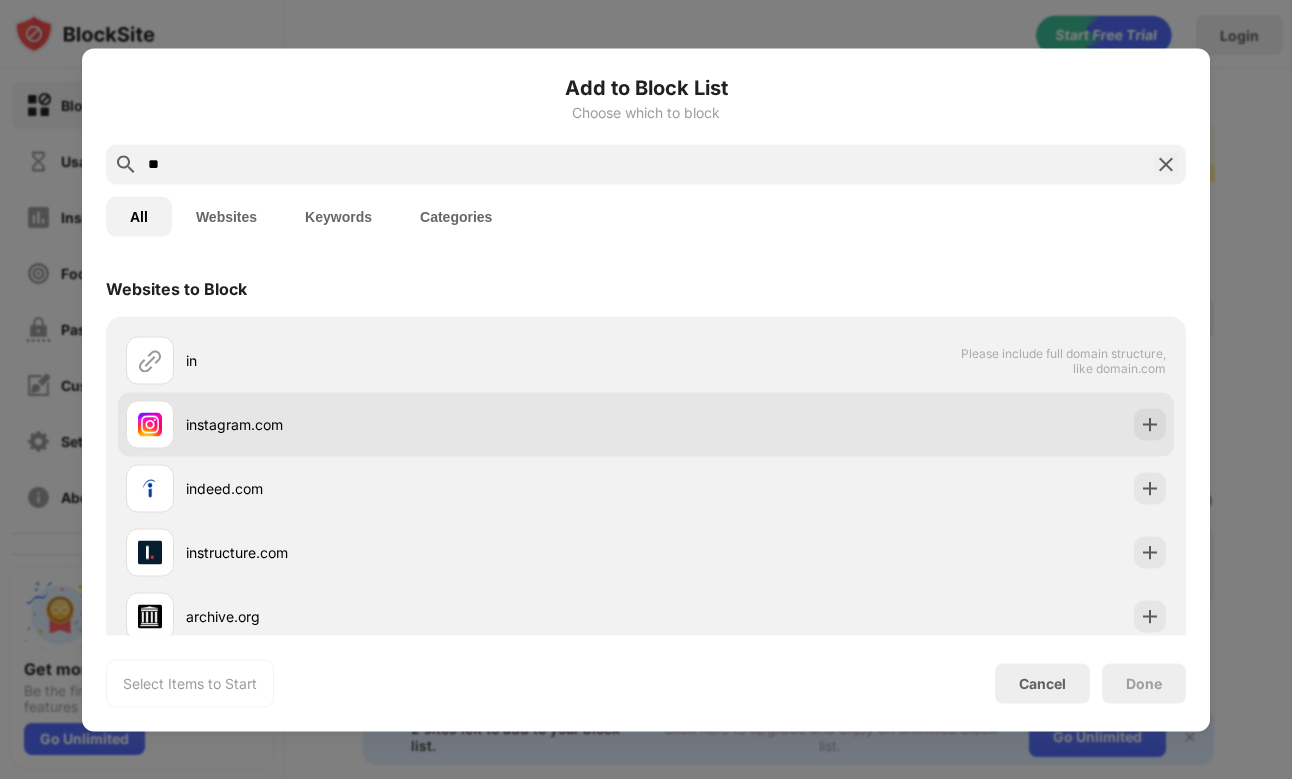 click on "instagram.com" at bounding box center (416, 424) 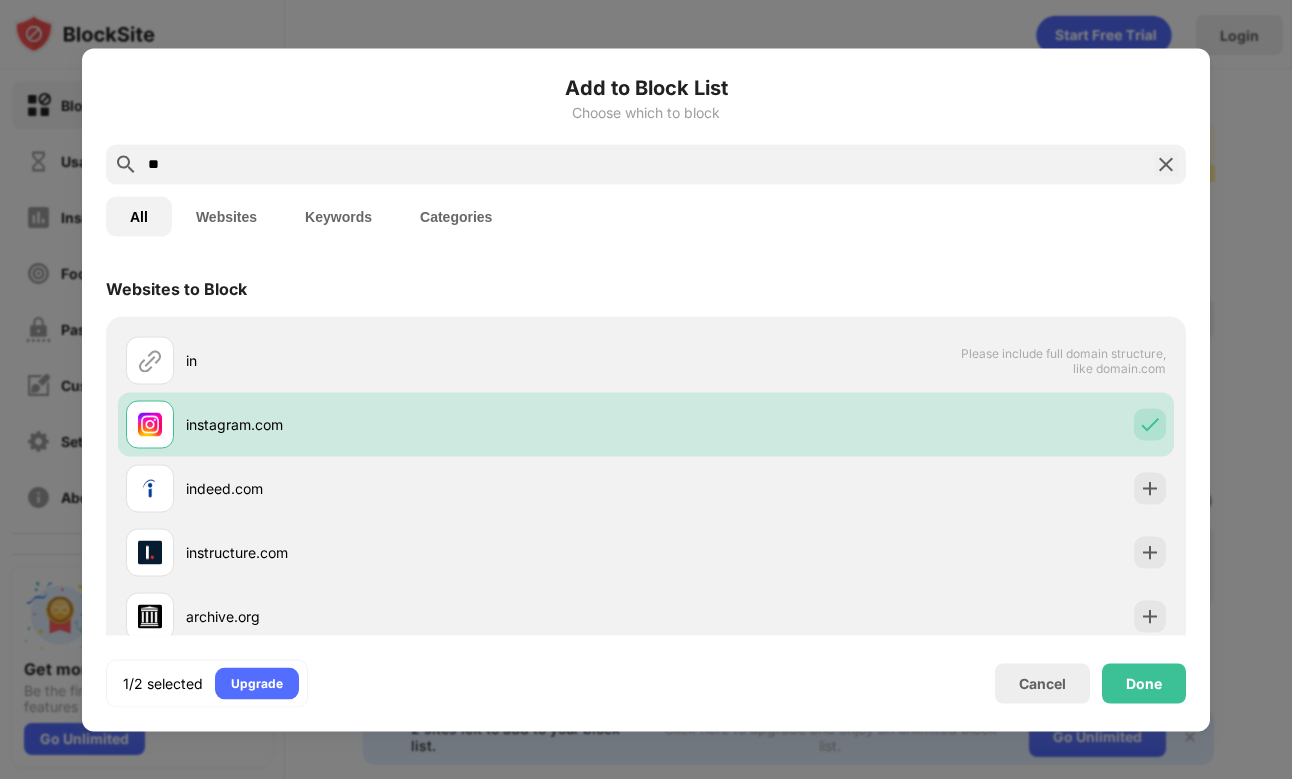 click on "Done" at bounding box center [1144, 683] 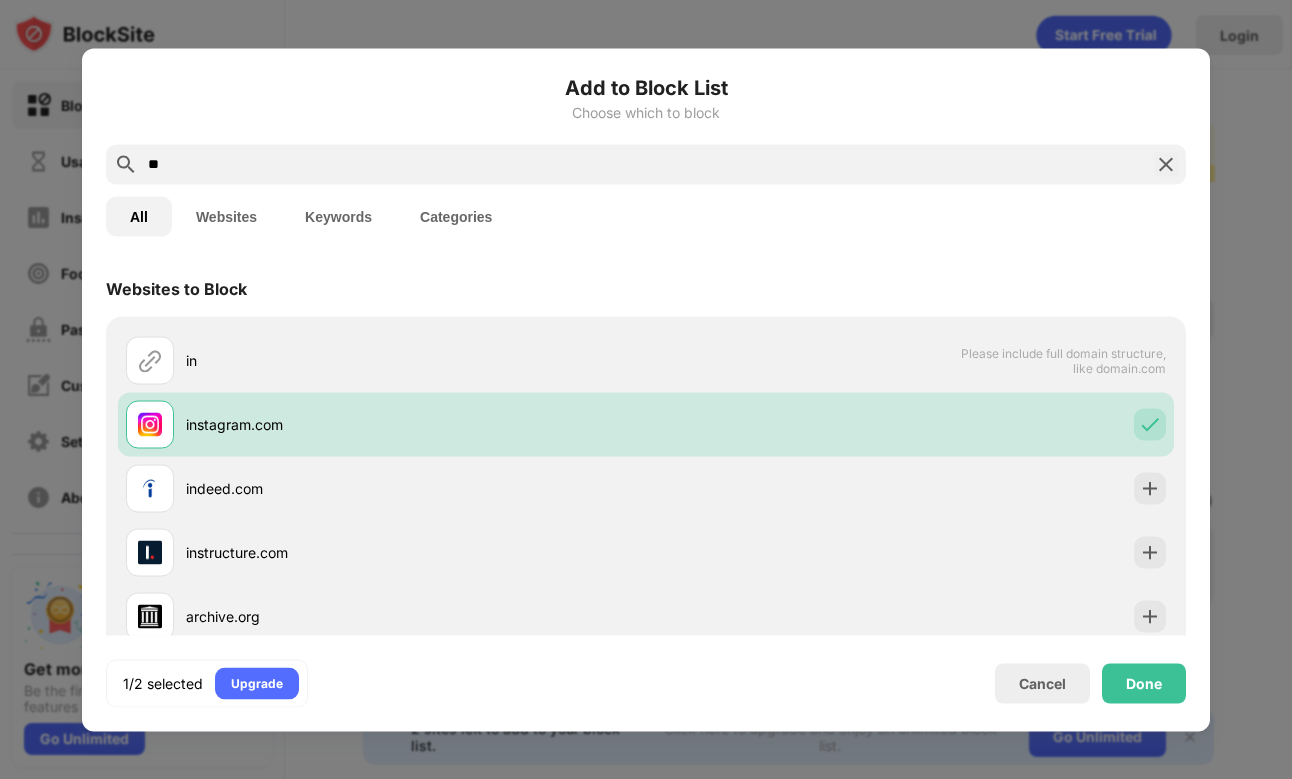 scroll, scrollTop: 0, scrollLeft: 0, axis: both 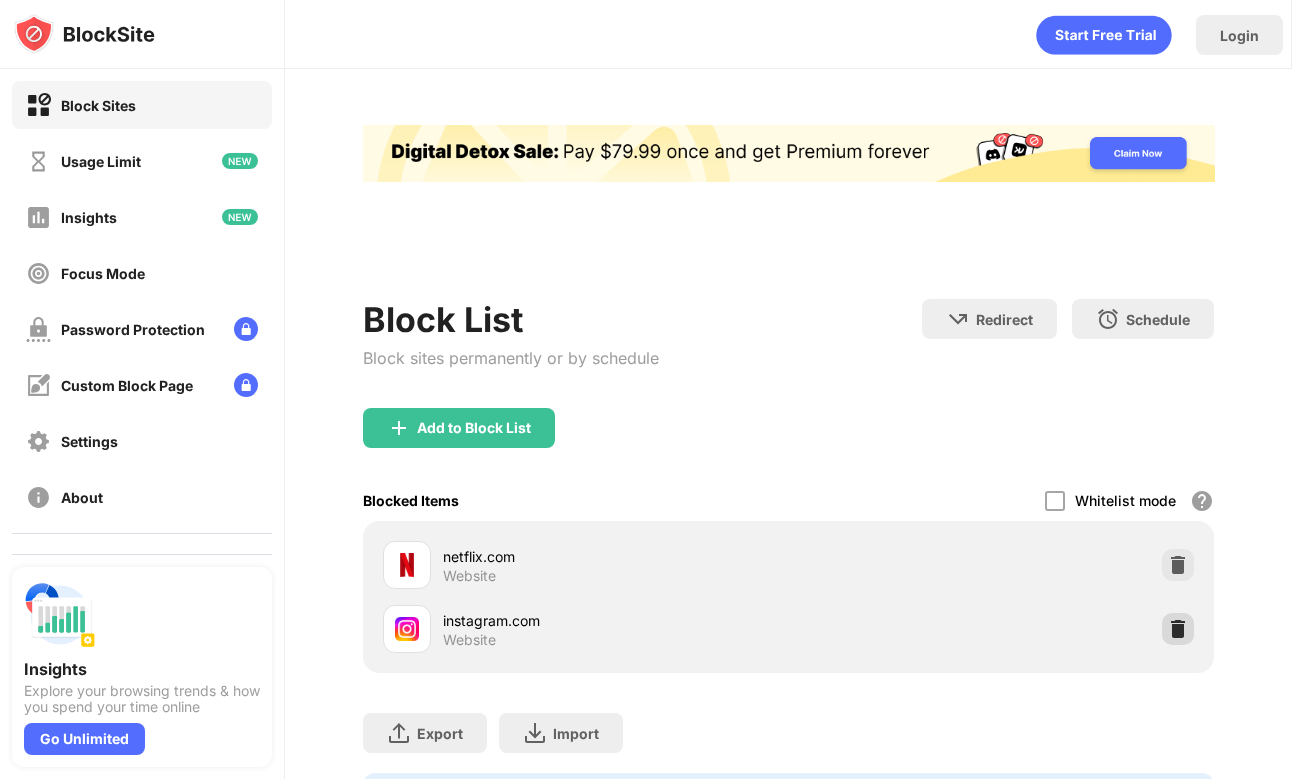 click at bounding box center (1178, 629) 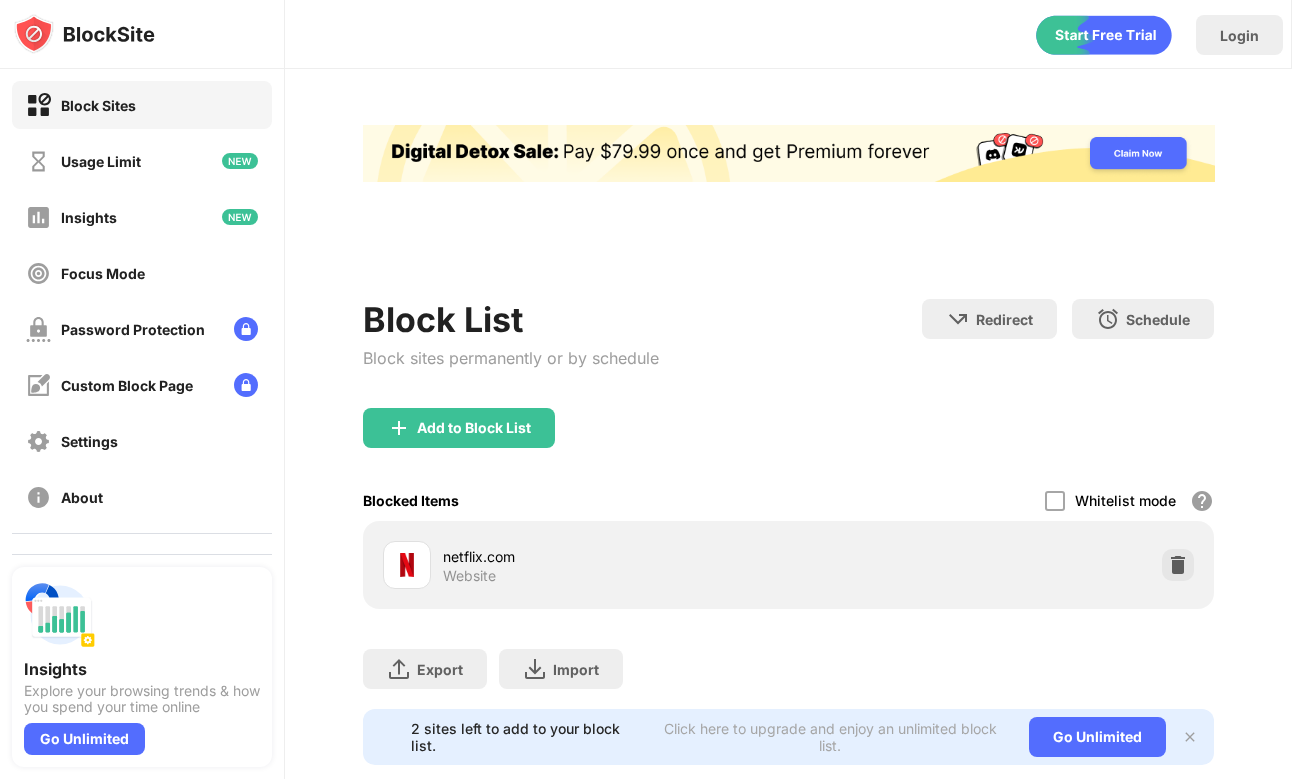 scroll, scrollTop: 0, scrollLeft: 0, axis: both 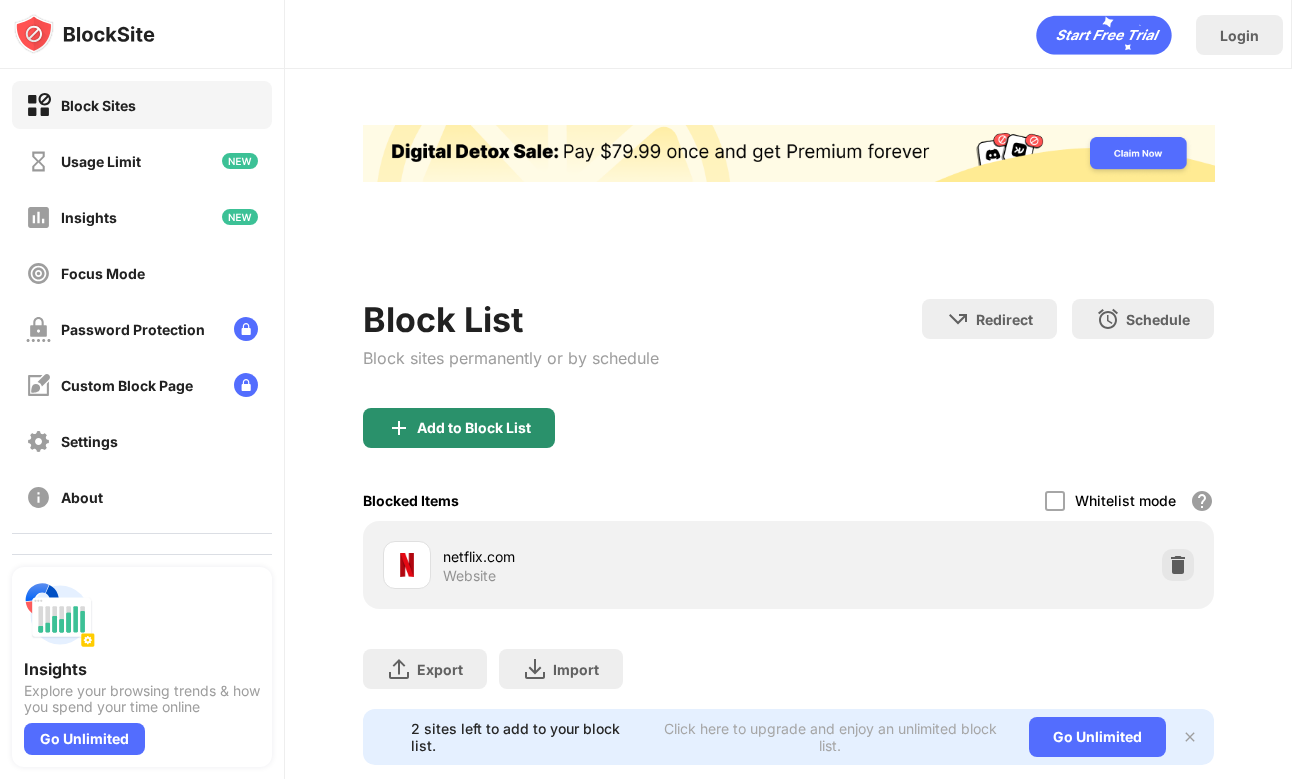 click on "Add to Block List" at bounding box center (459, 428) 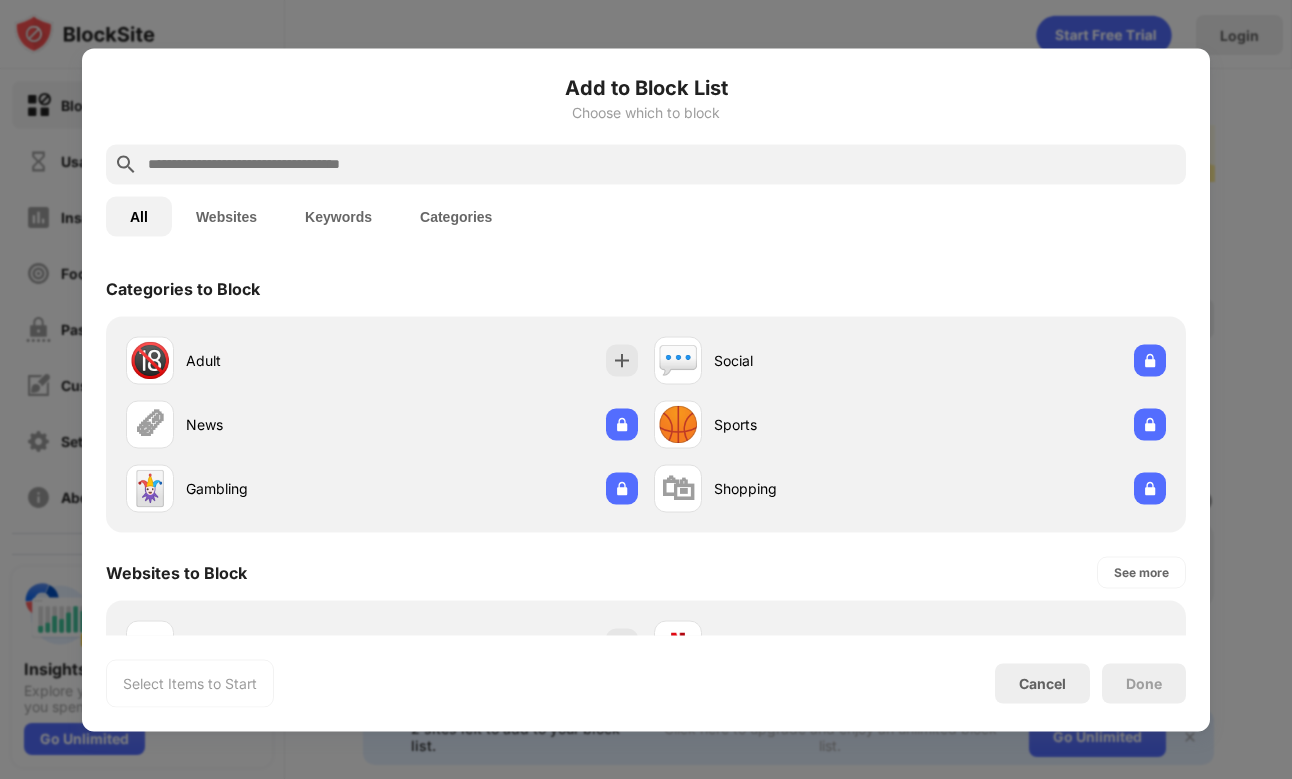 click at bounding box center [662, 164] 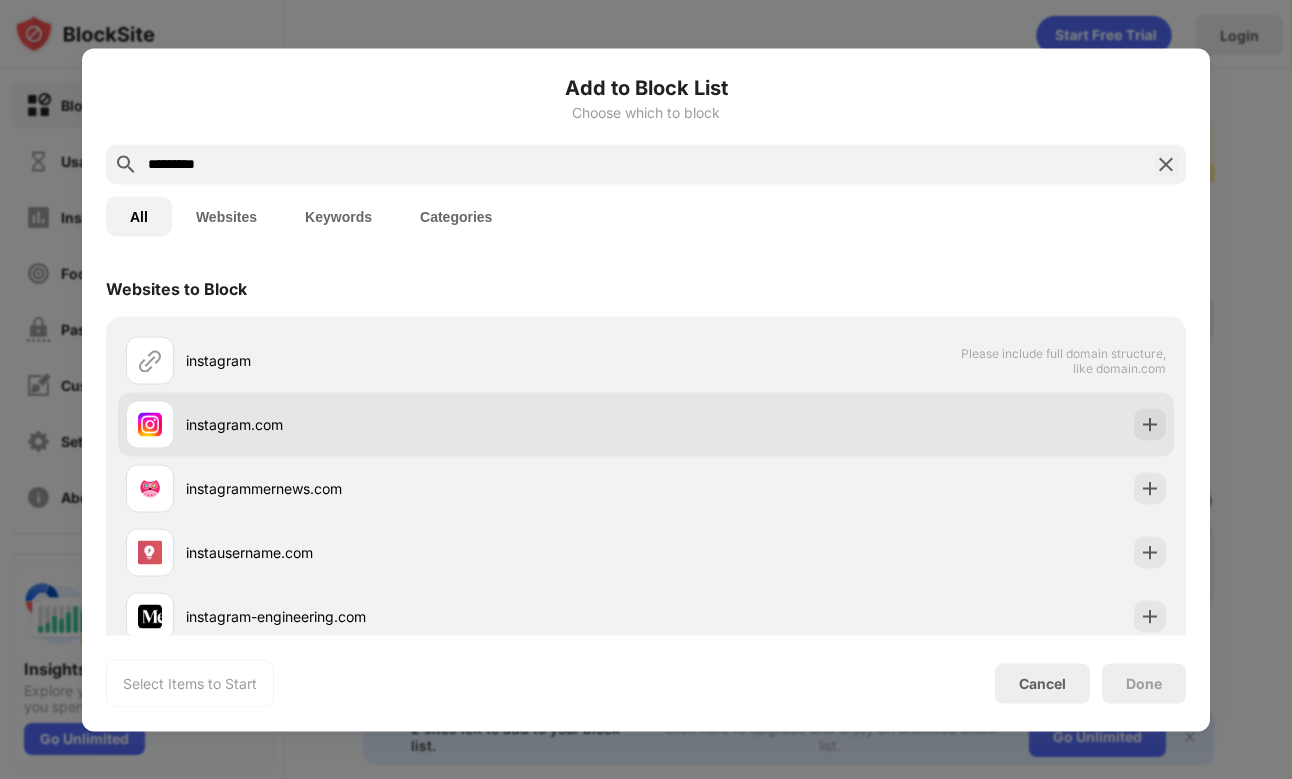 type on "*********" 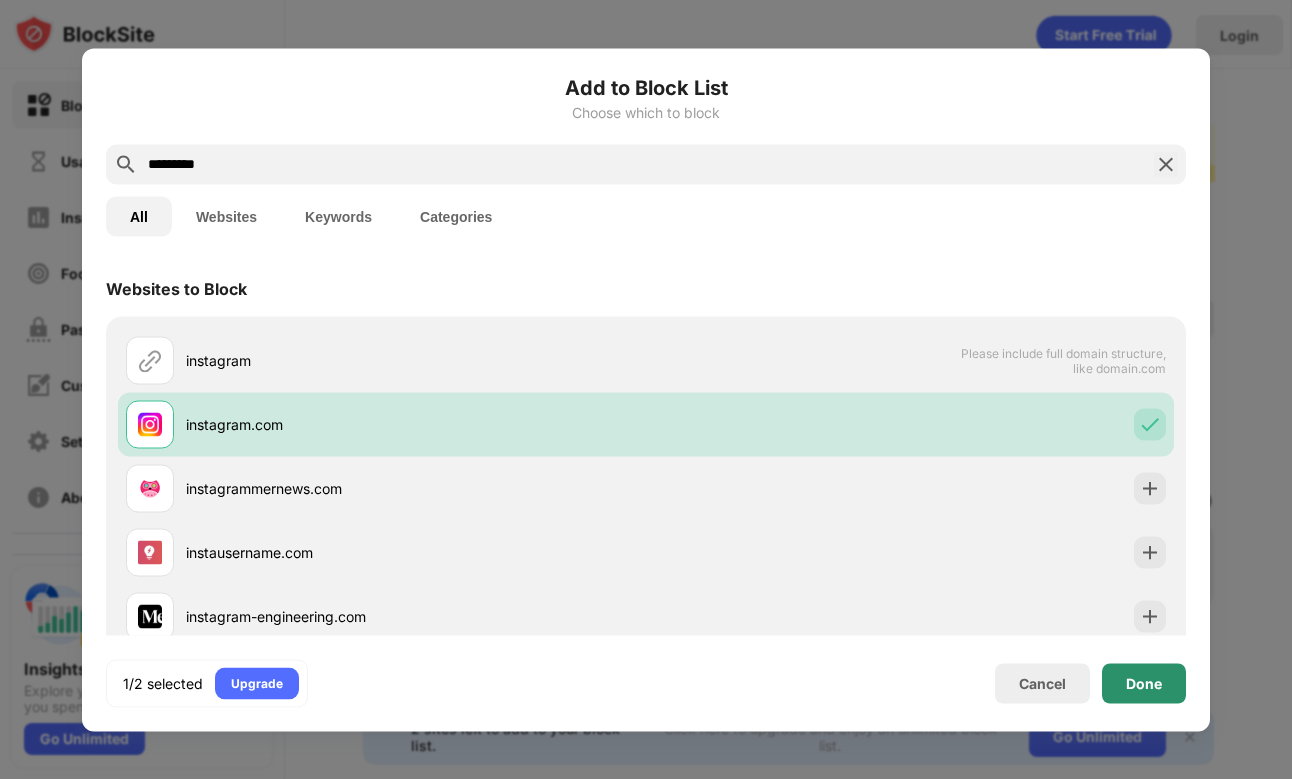 click on "Done" at bounding box center (1144, 683) 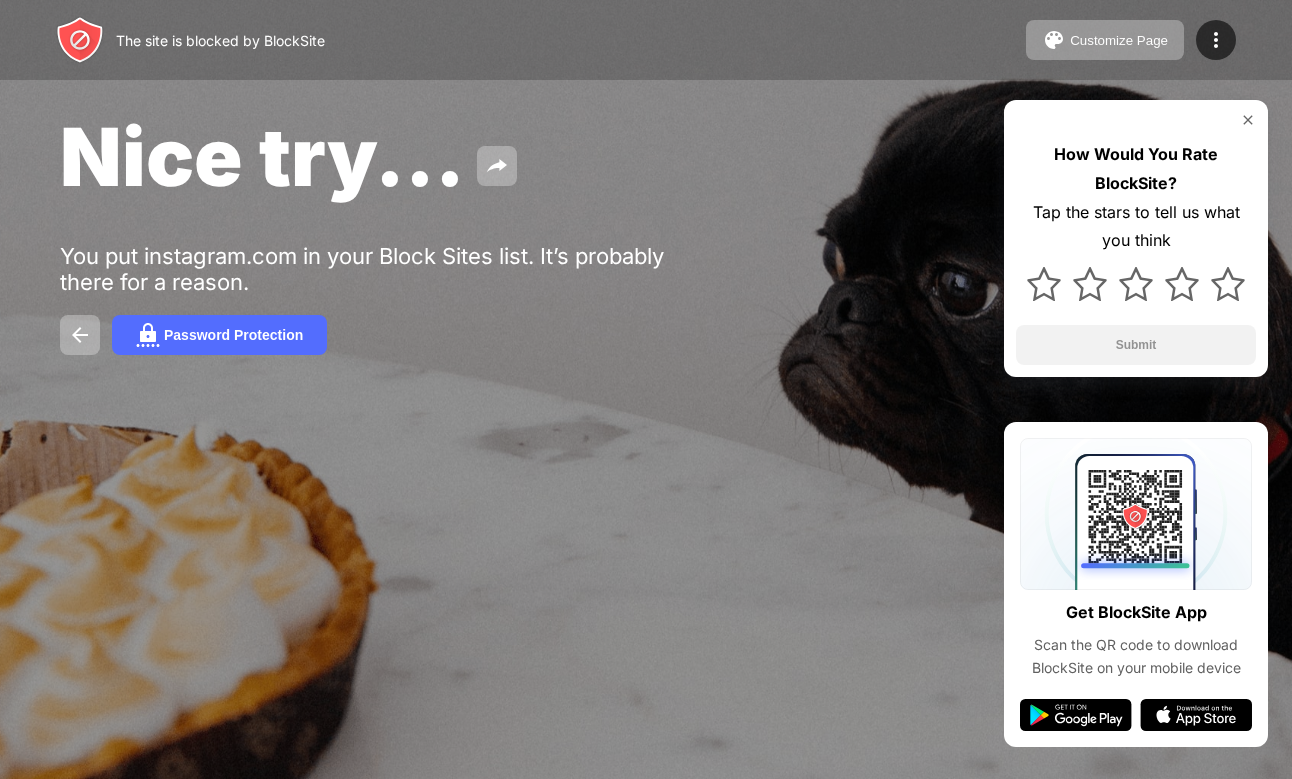 scroll, scrollTop: 0, scrollLeft: 0, axis: both 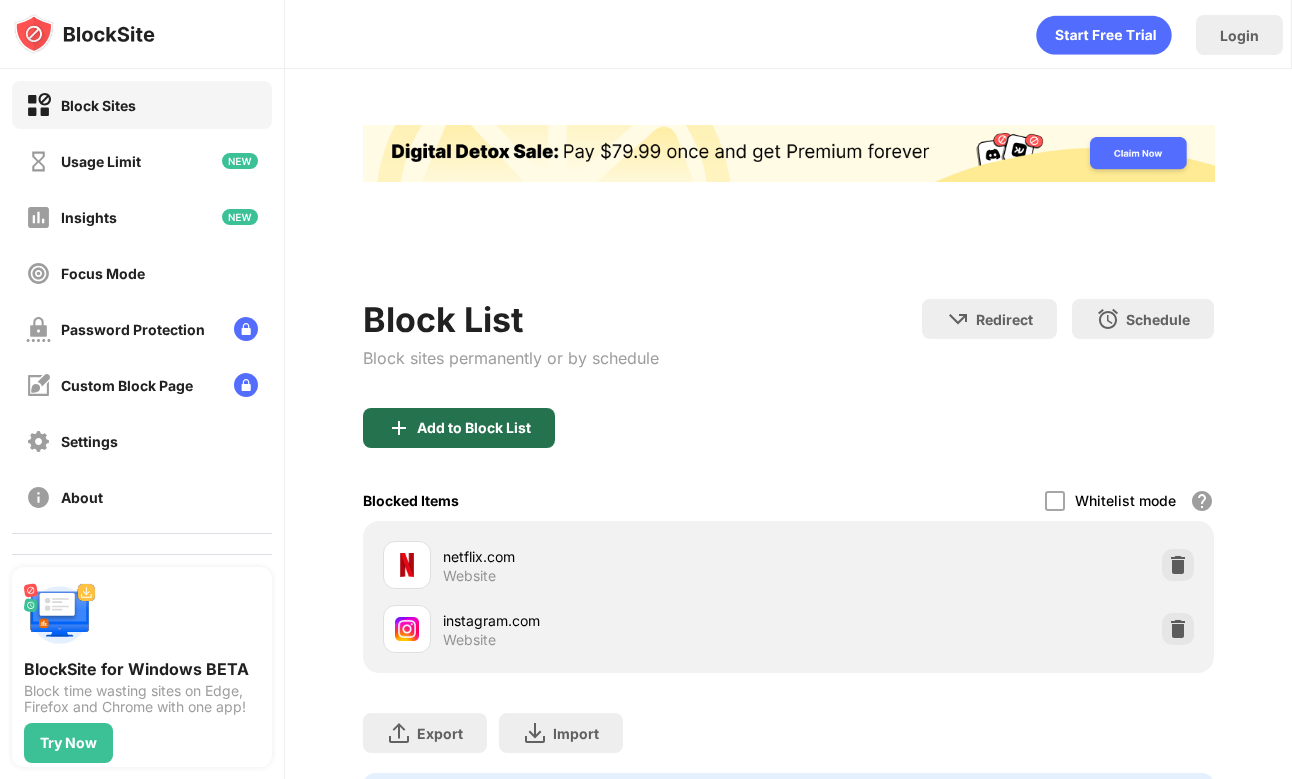 click on "Add to Block List" at bounding box center [459, 428] 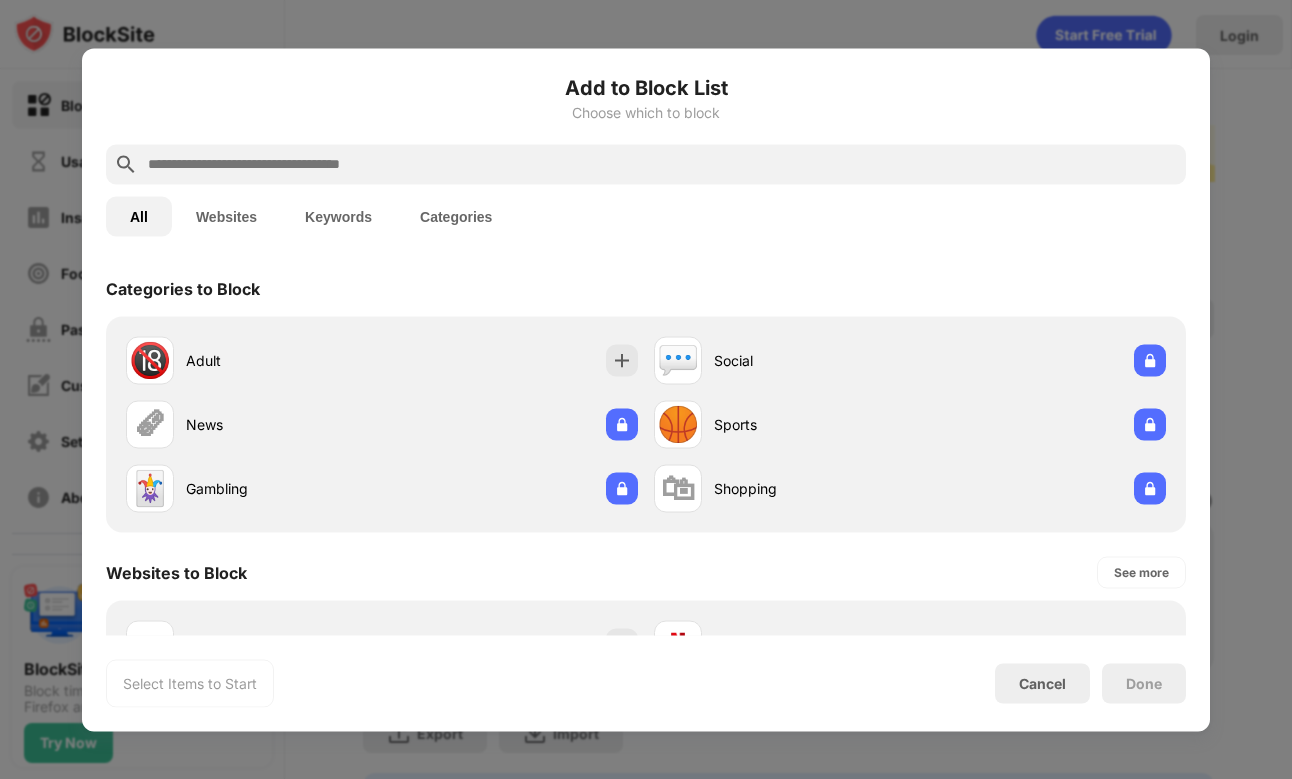 click at bounding box center (646, 164) 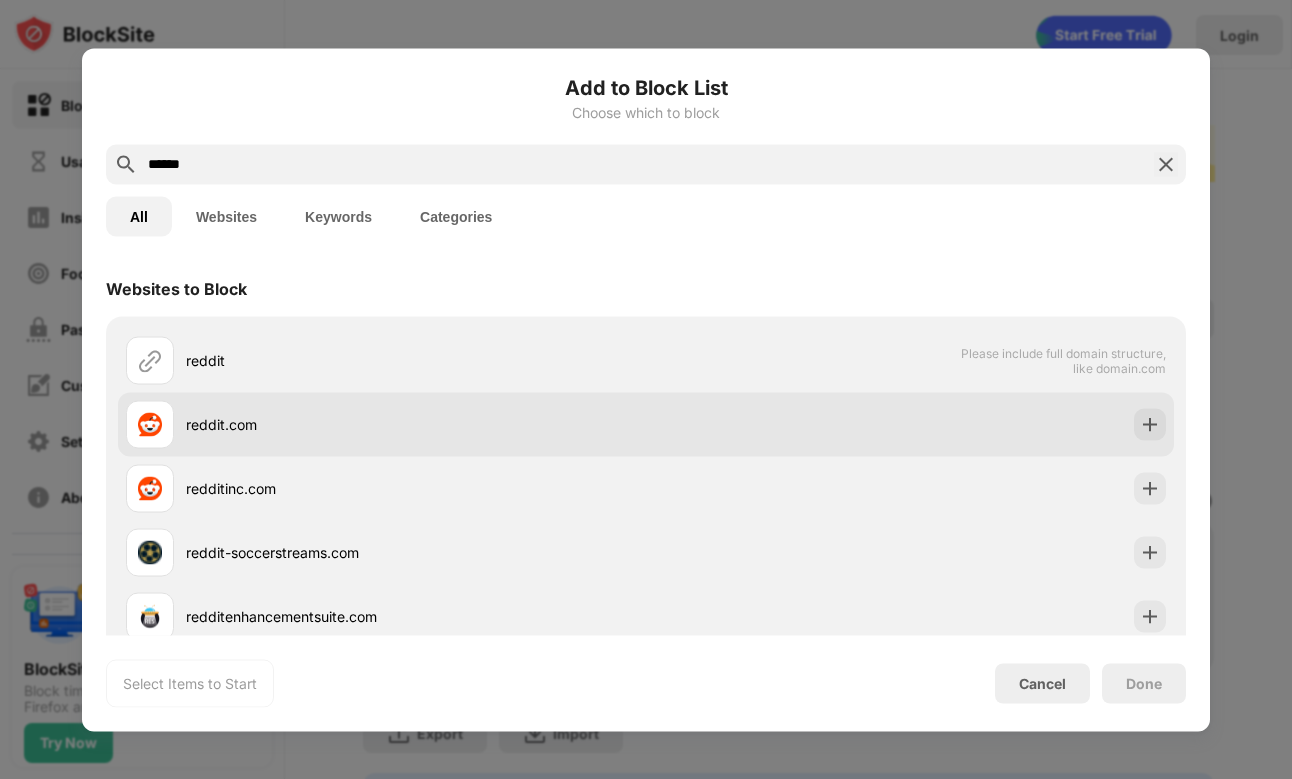 type on "******" 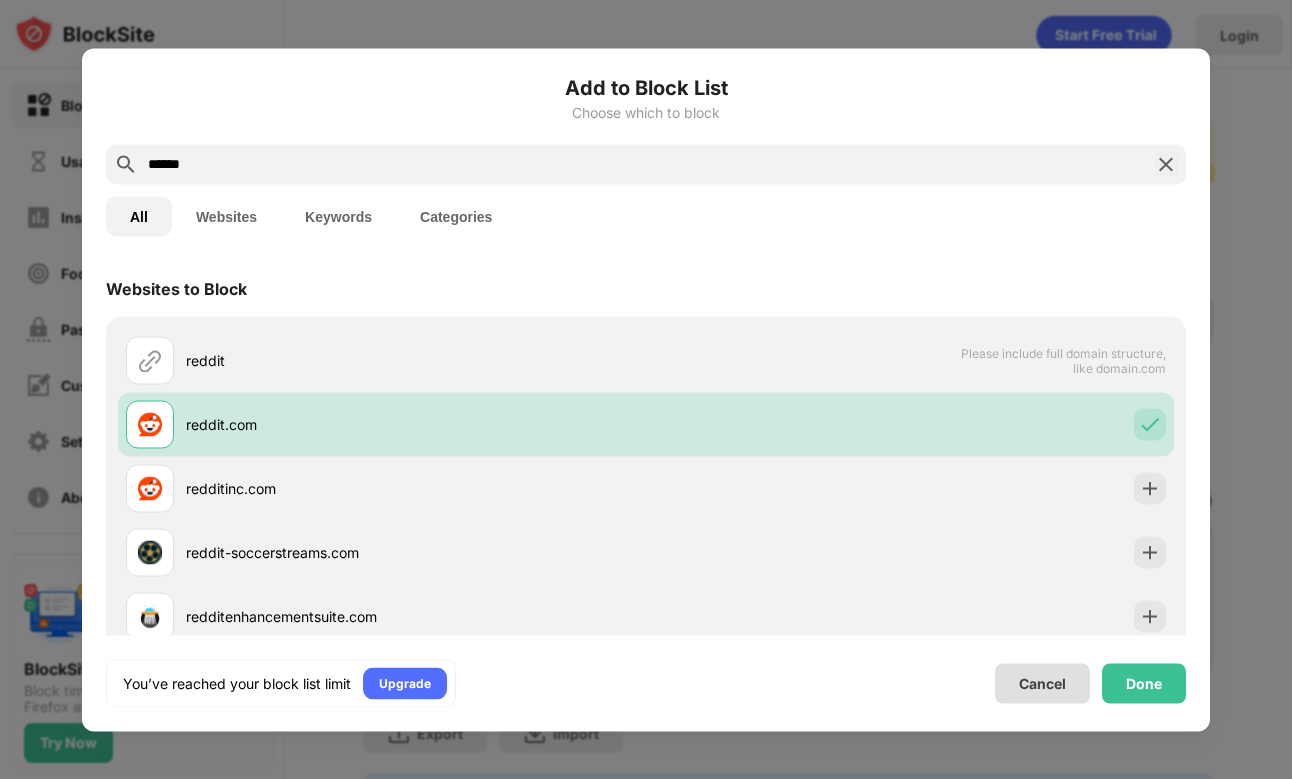click on "Done" at bounding box center [1144, 683] 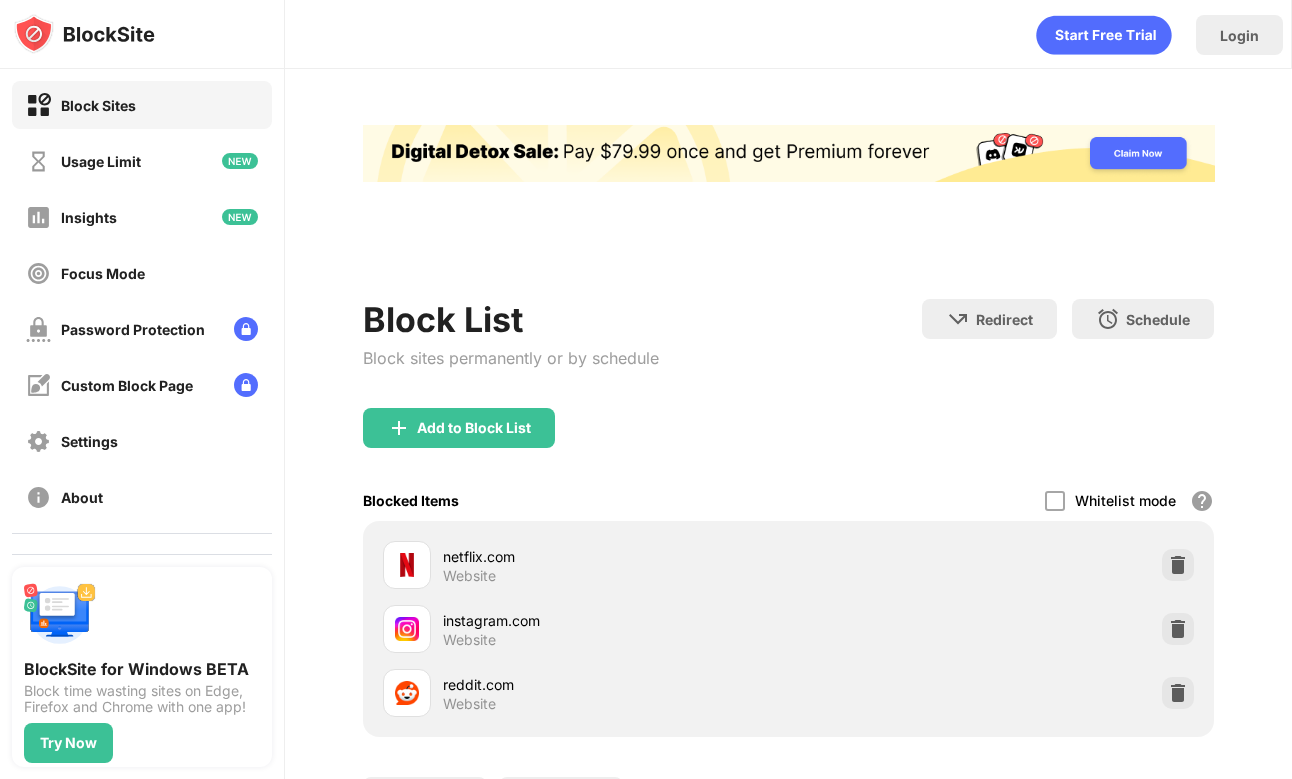 scroll, scrollTop: 0, scrollLeft: 0, axis: both 